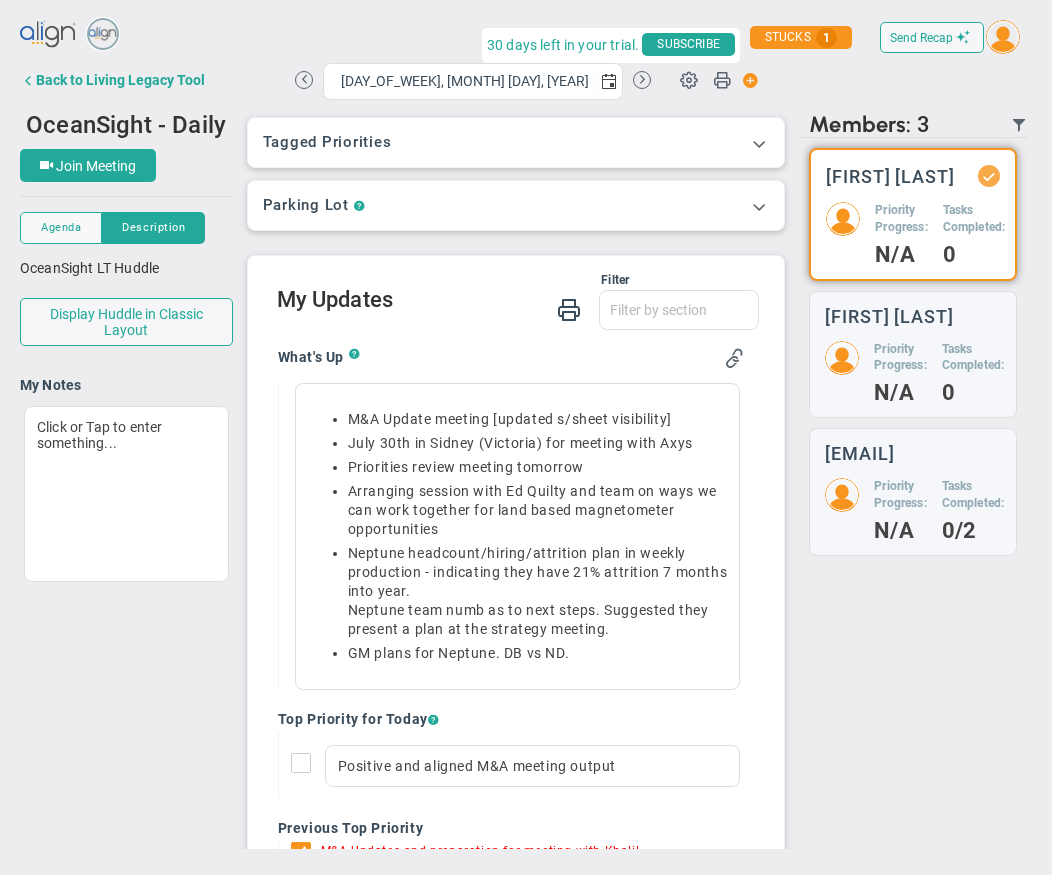 scroll, scrollTop: 0, scrollLeft: 0, axis: both 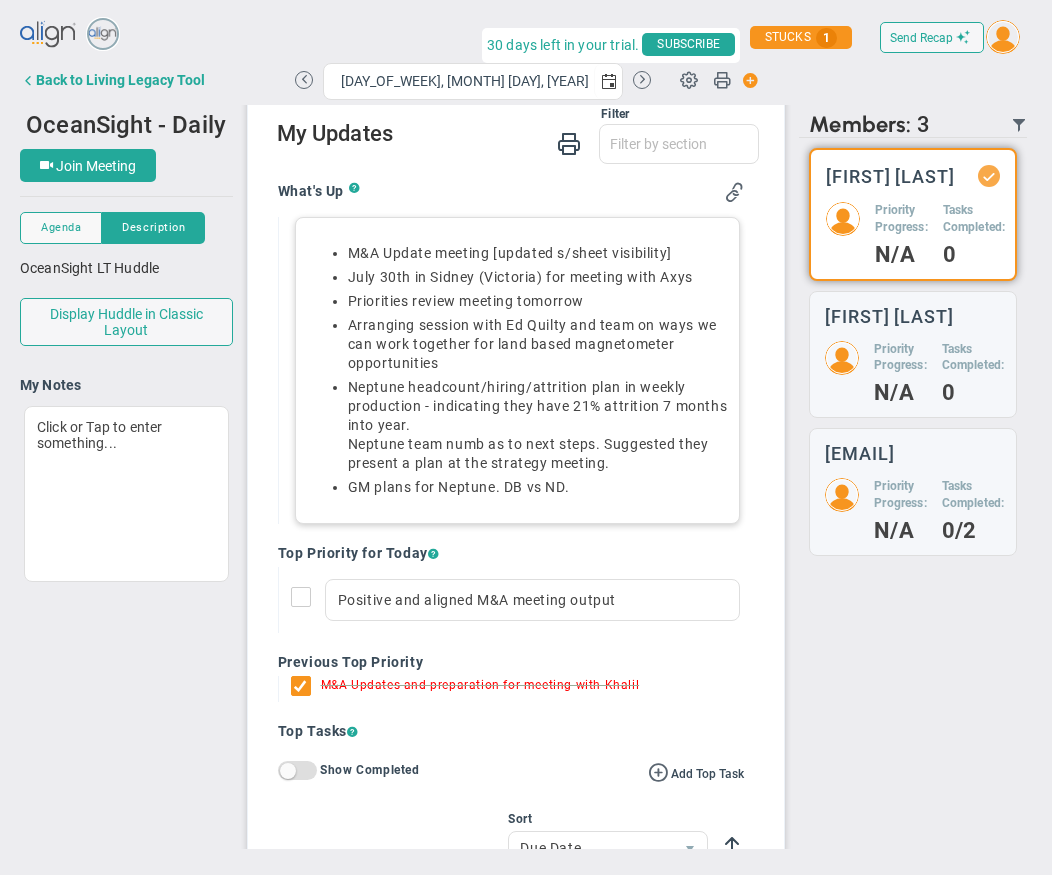 click on "GM plans for Neptune. DB vs ND." at bounding box center (538, 487) 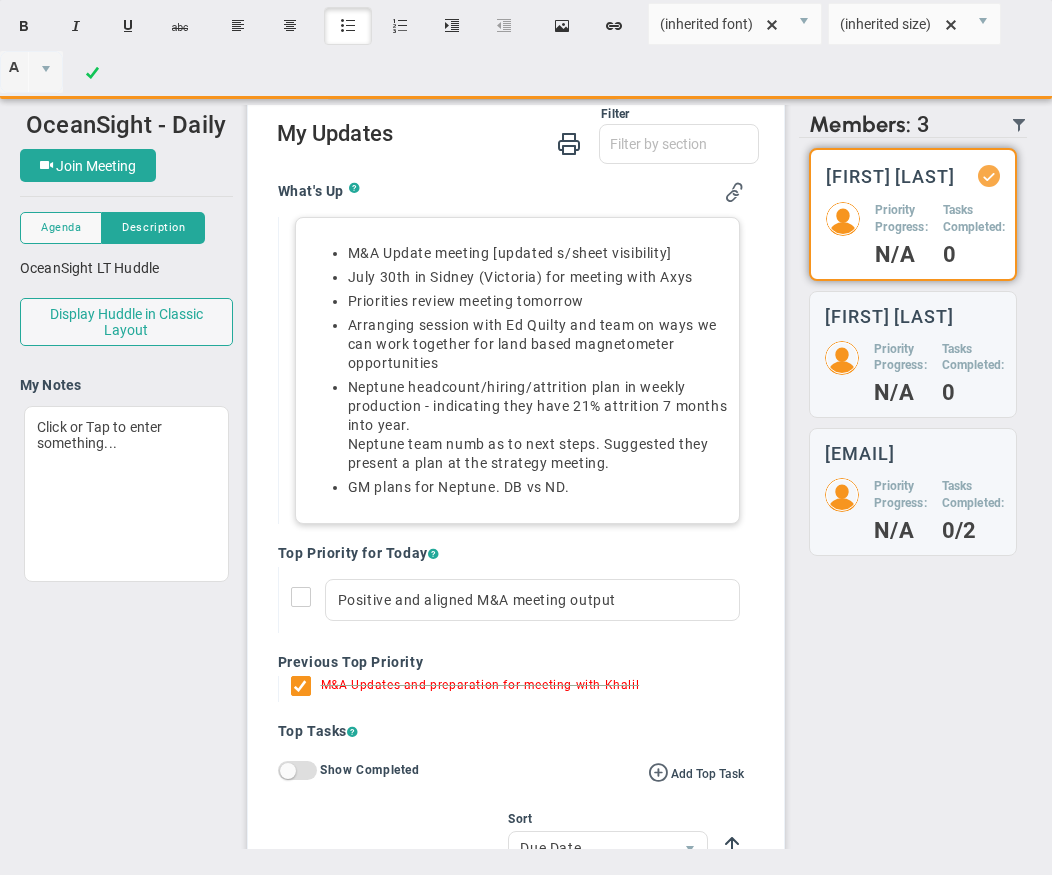 click on "M&A Update meeting [updated s/sheet visibility] July 30th in Sidney (Victoria) for meeting with Axys Priorities review meeting tomorrow Arranging session with Ed Quilty and team on ways we can work together for land based magnetometer opportunities Neptune headcount/hiring/attrition plan in weekly production - indicating they have 21% attrition 7 months into year. Neptune team numb as to next steps. Suggested they present a plan at the strategy meeting.  GM plans for Neptune. DB vs ND." at bounding box center [518, 370] 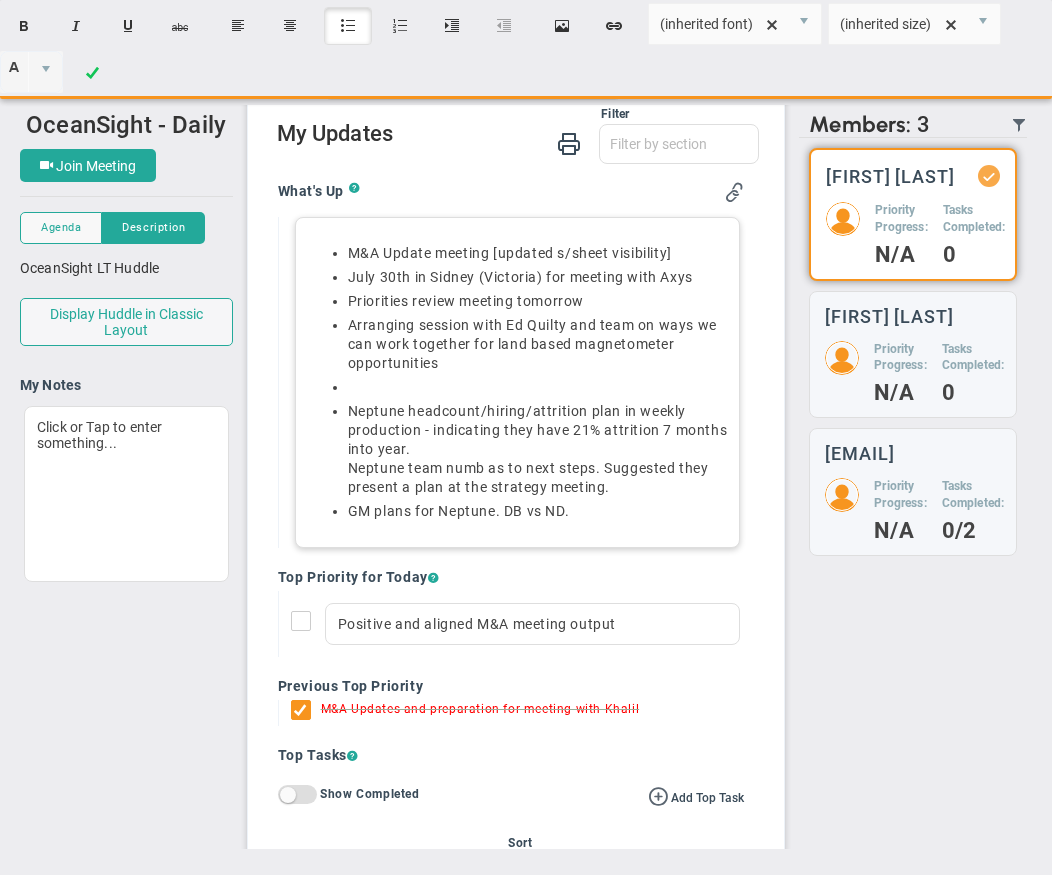 paste 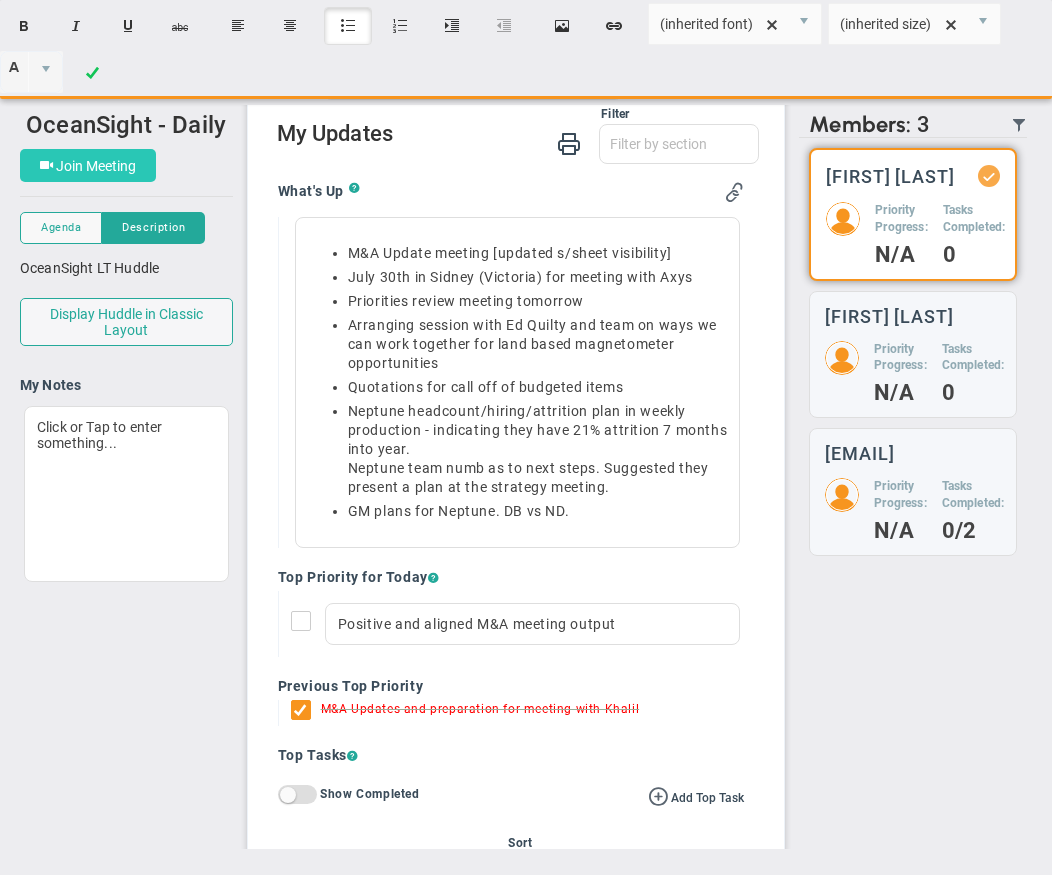 click on "Join Meeting" at bounding box center [96, 166] 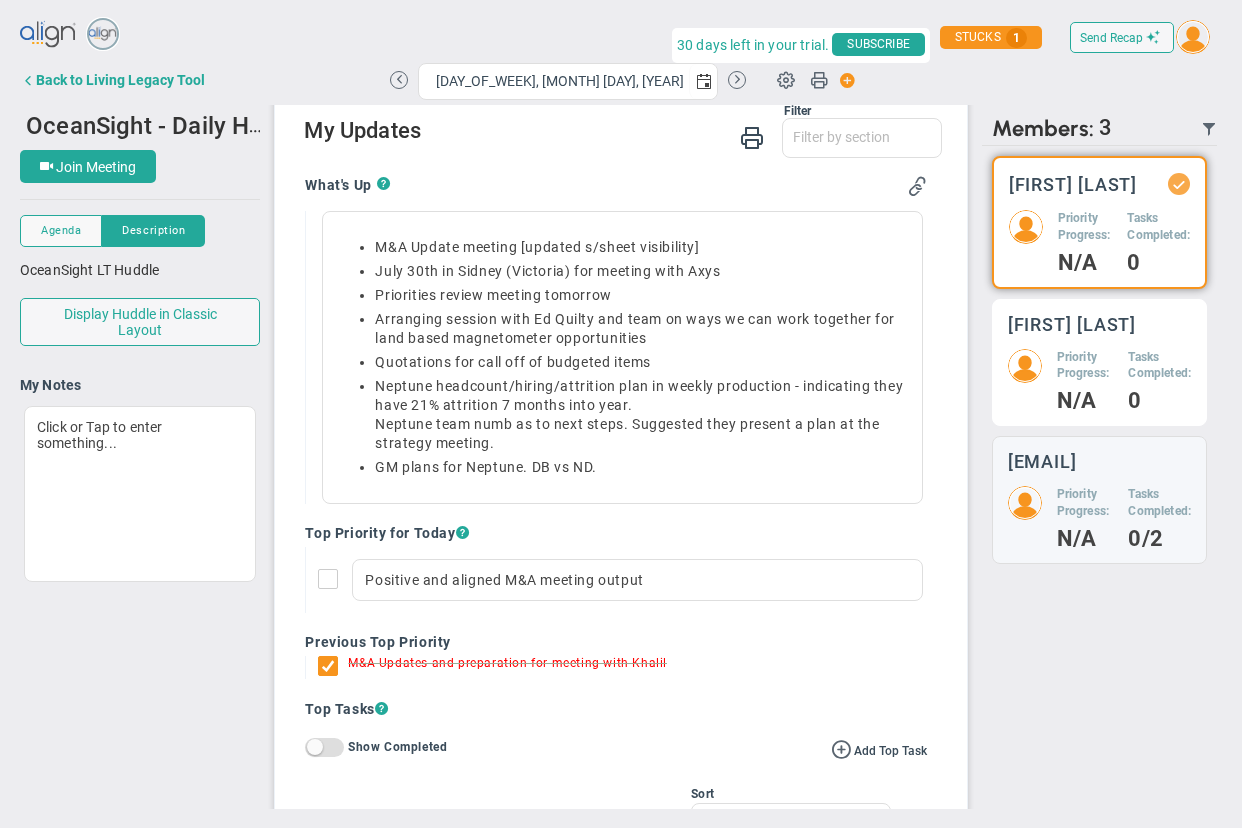 click on "[NAME]" at bounding box center (1073, 184) 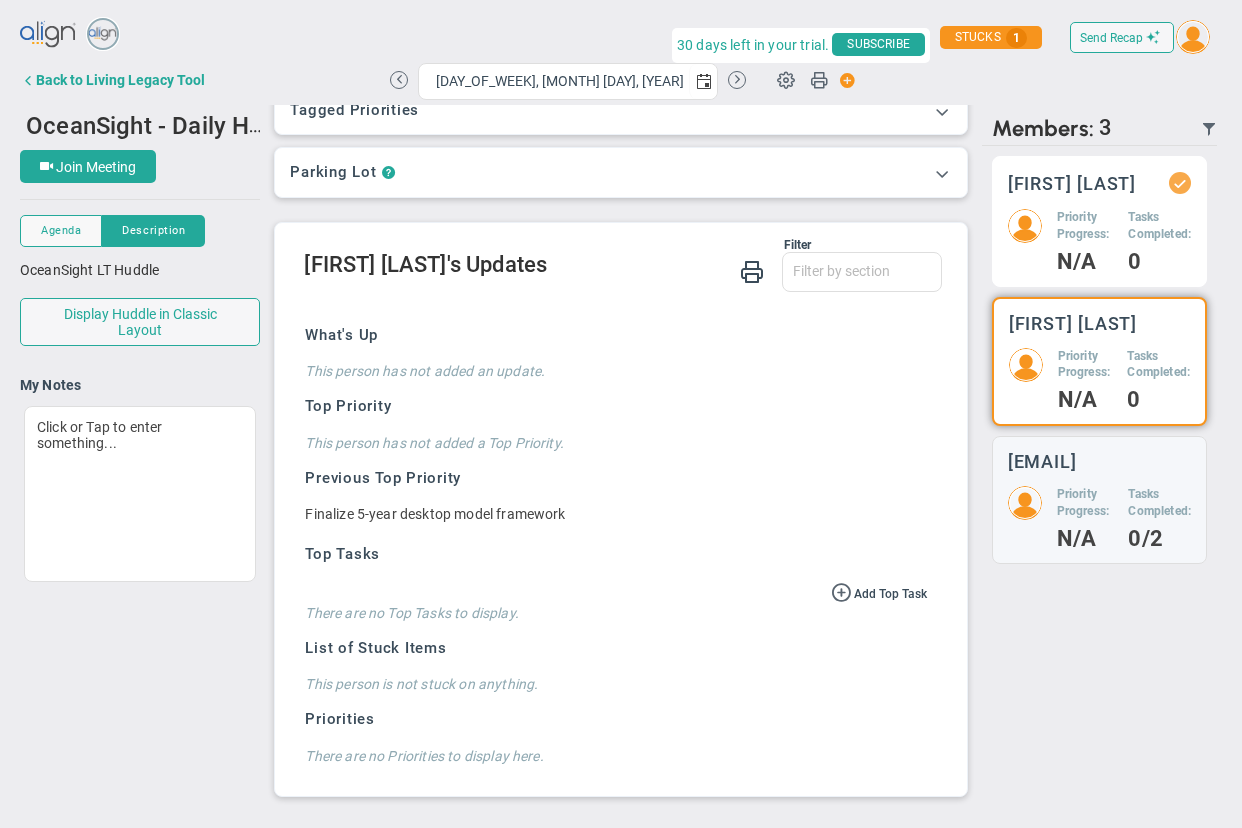 click on "N/A" at bounding box center (1085, 262) 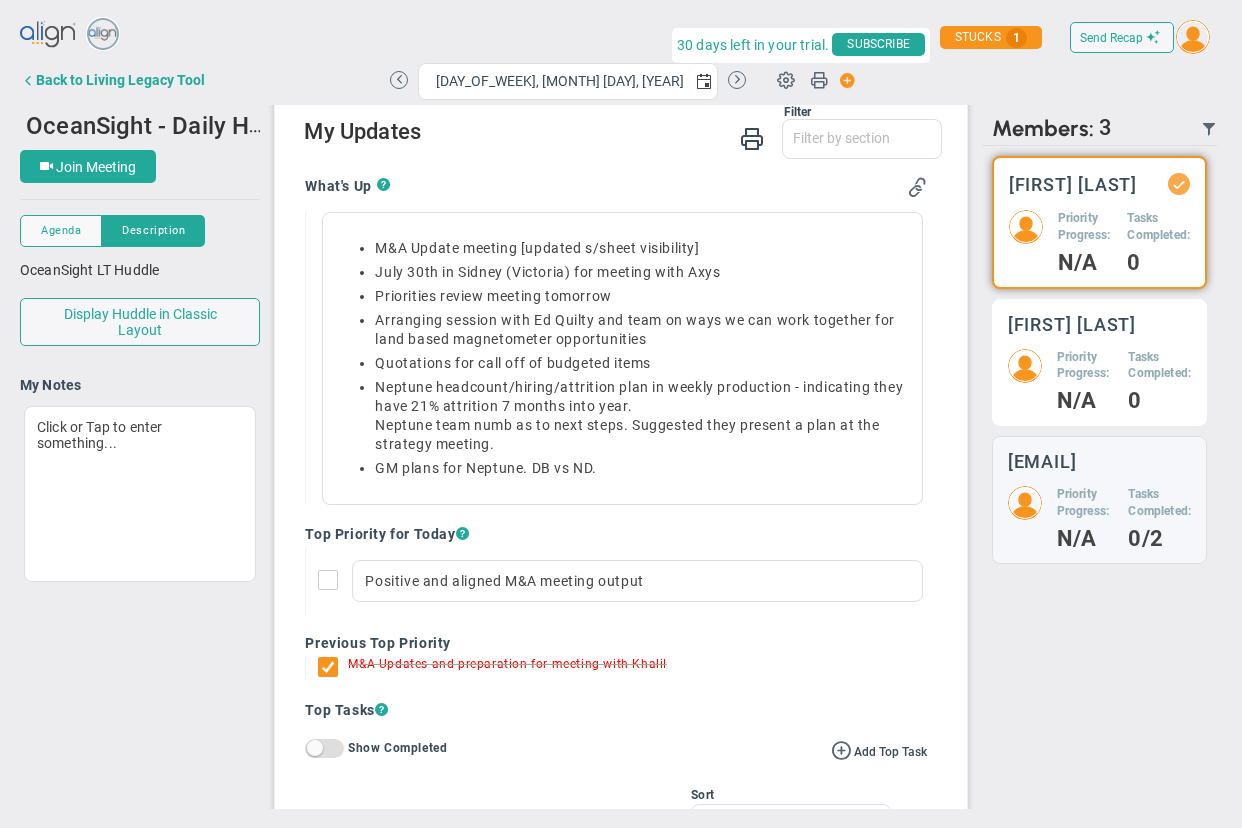click on "Priority Progress:" at bounding box center (1085, 227) 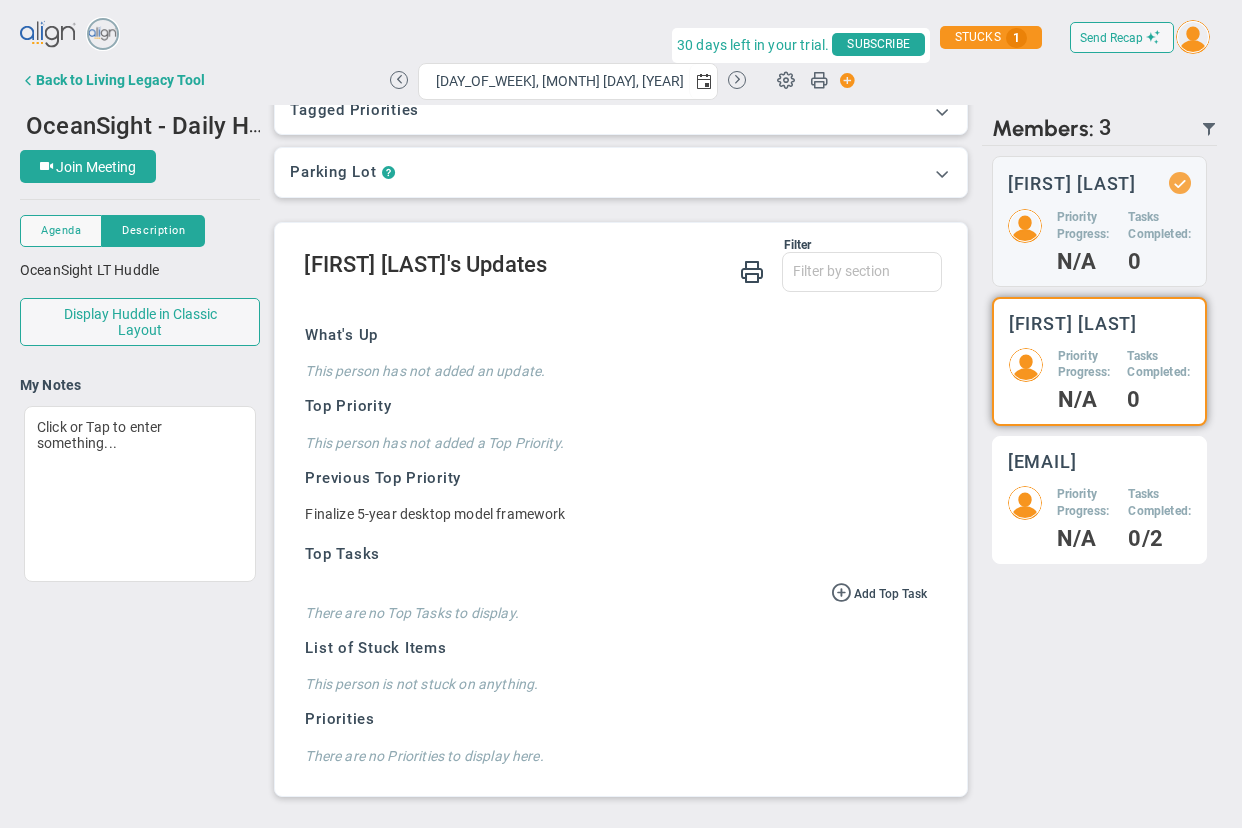 click on "[USERNAME]@[EXAMPLE.COM]" at bounding box center [1072, 183] 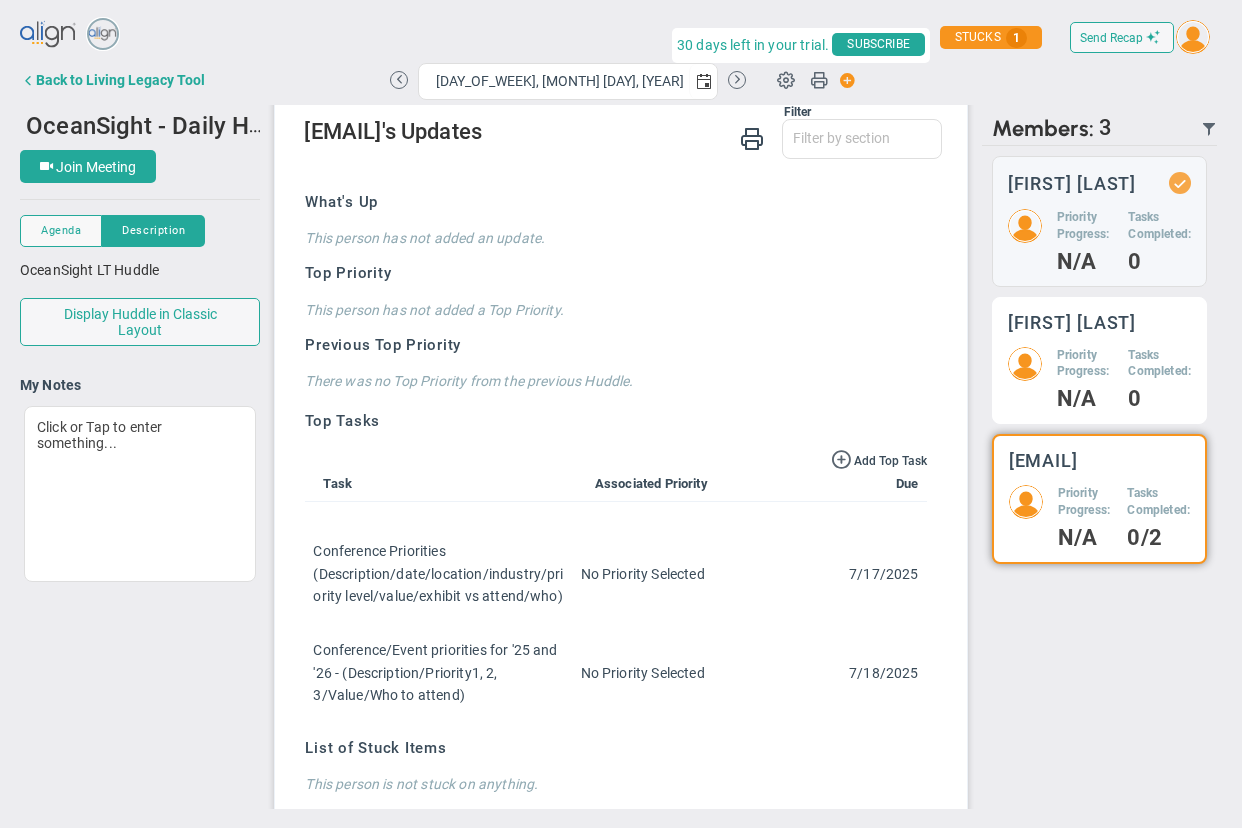click on "Priority Progress:
N/A
Tasks Completed:
0" at bounding box center [1099, 240] 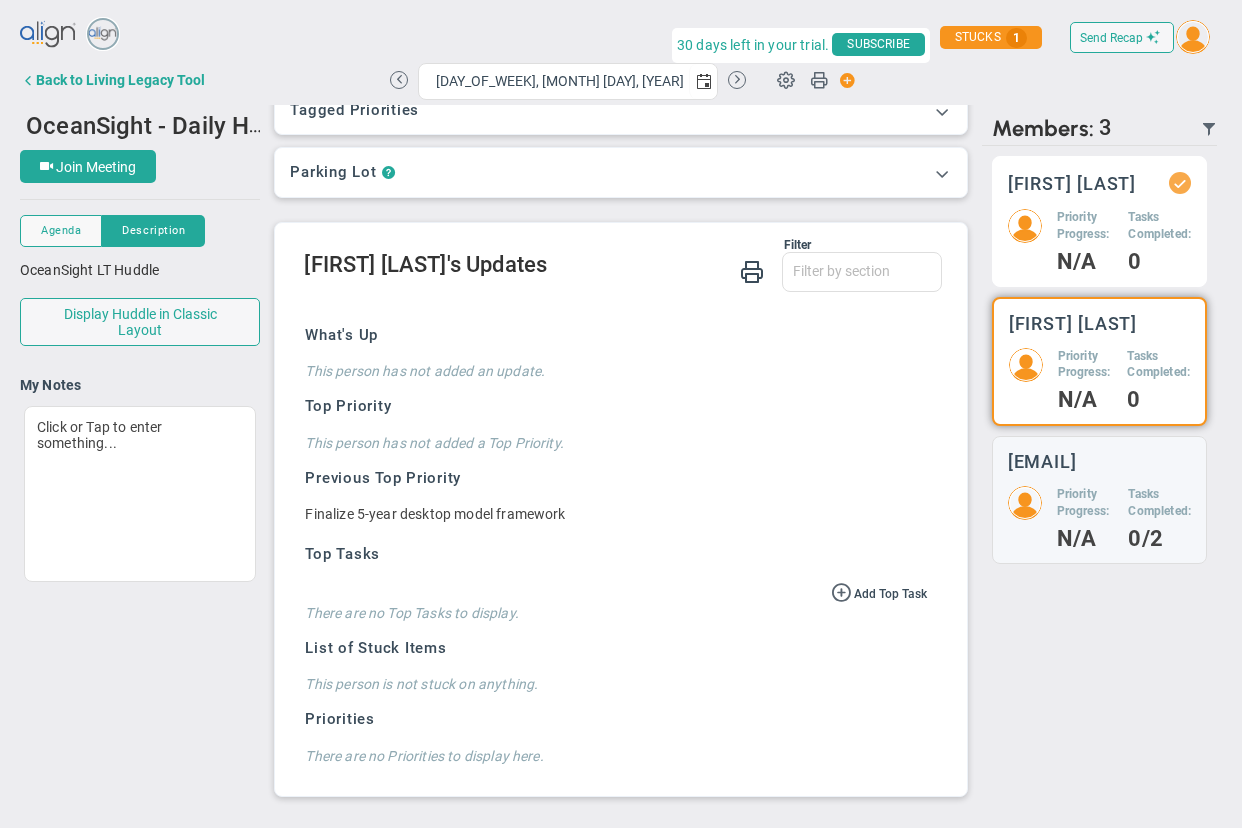 click on "0" at bounding box center [1085, 262] 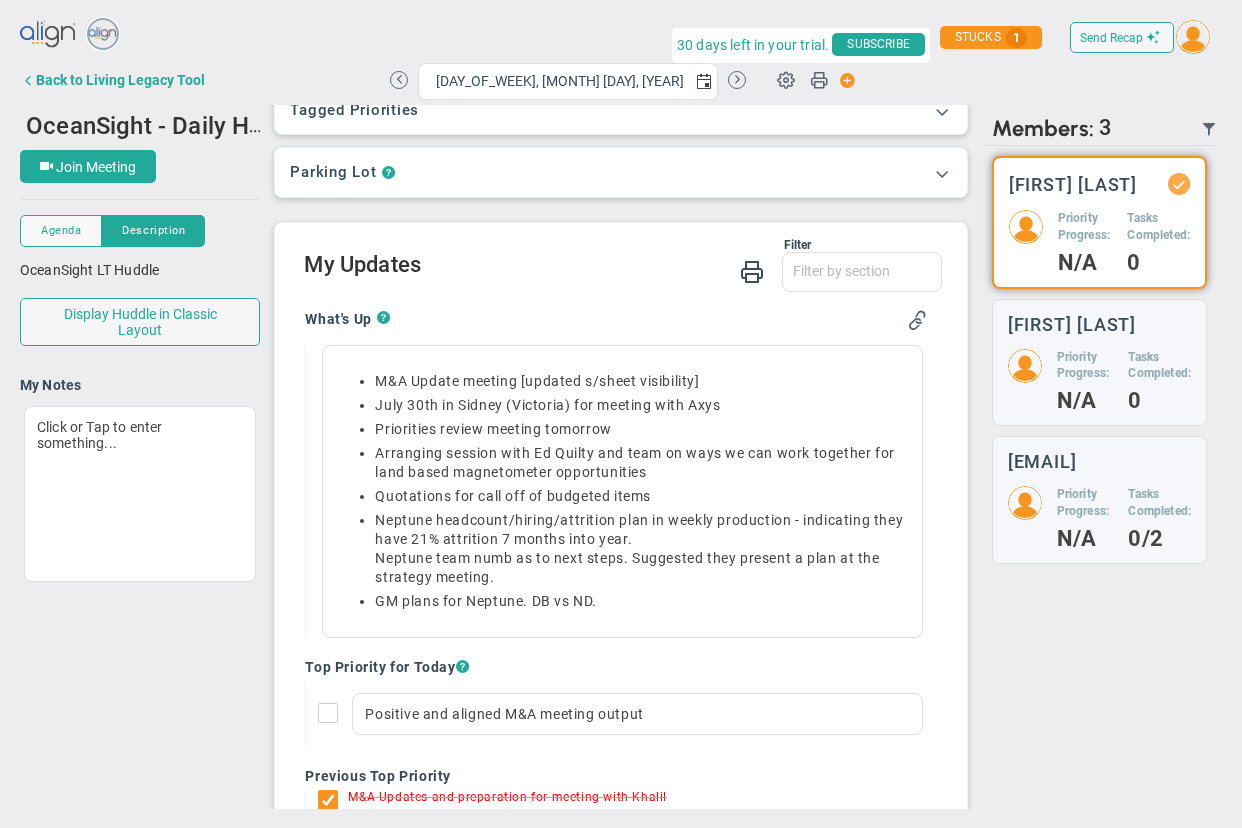 scroll, scrollTop: 165, scrollLeft: 0, axis: vertical 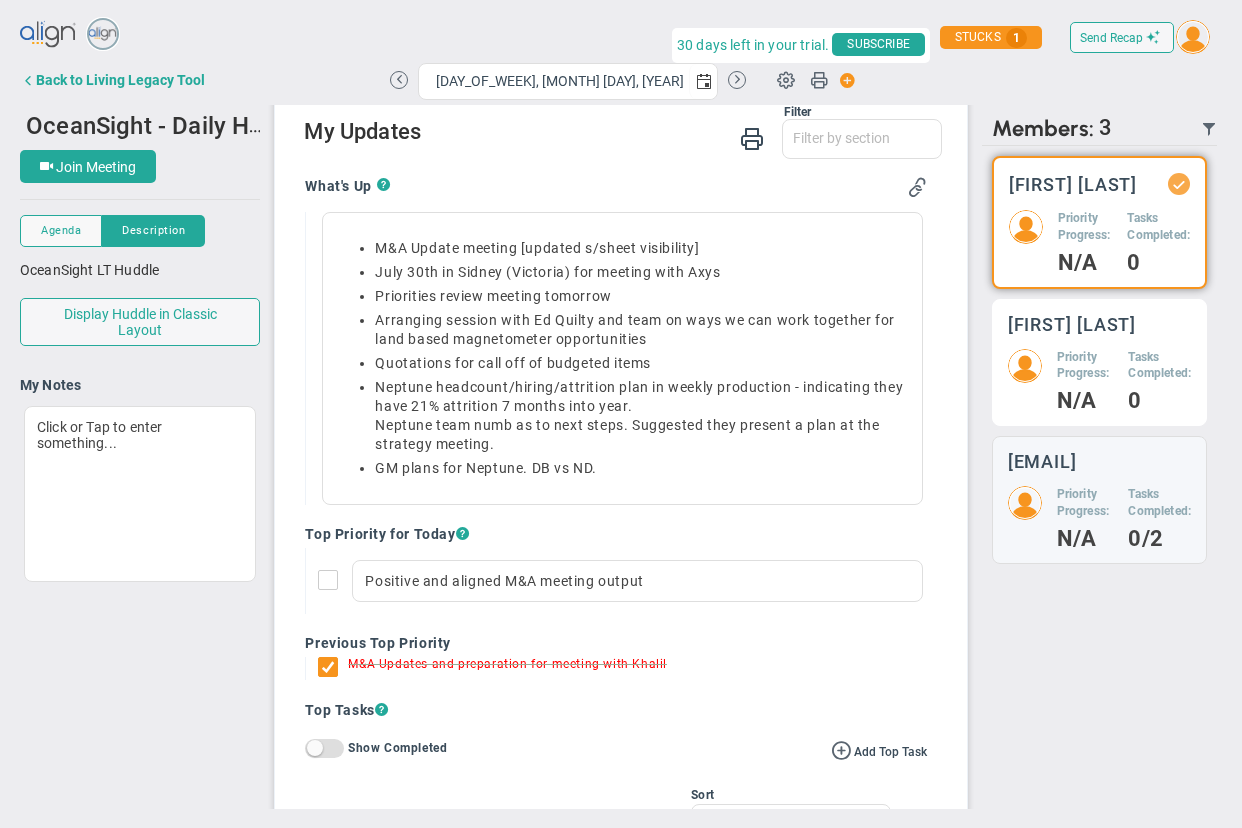 click on "Priority Progress:
N/A
Tasks Completed:
0" at bounding box center (1099, 241) 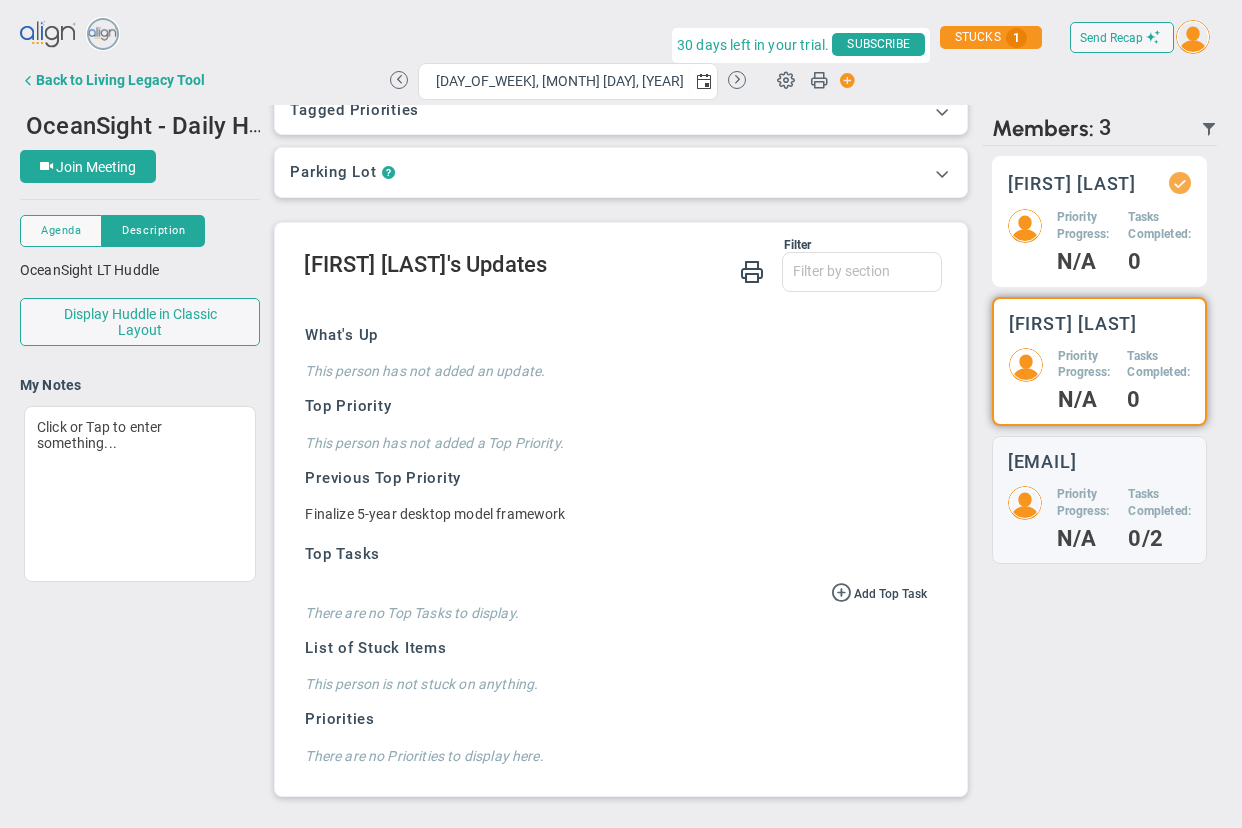 click on "Priority Progress:
N/A" at bounding box center (1085, 240) 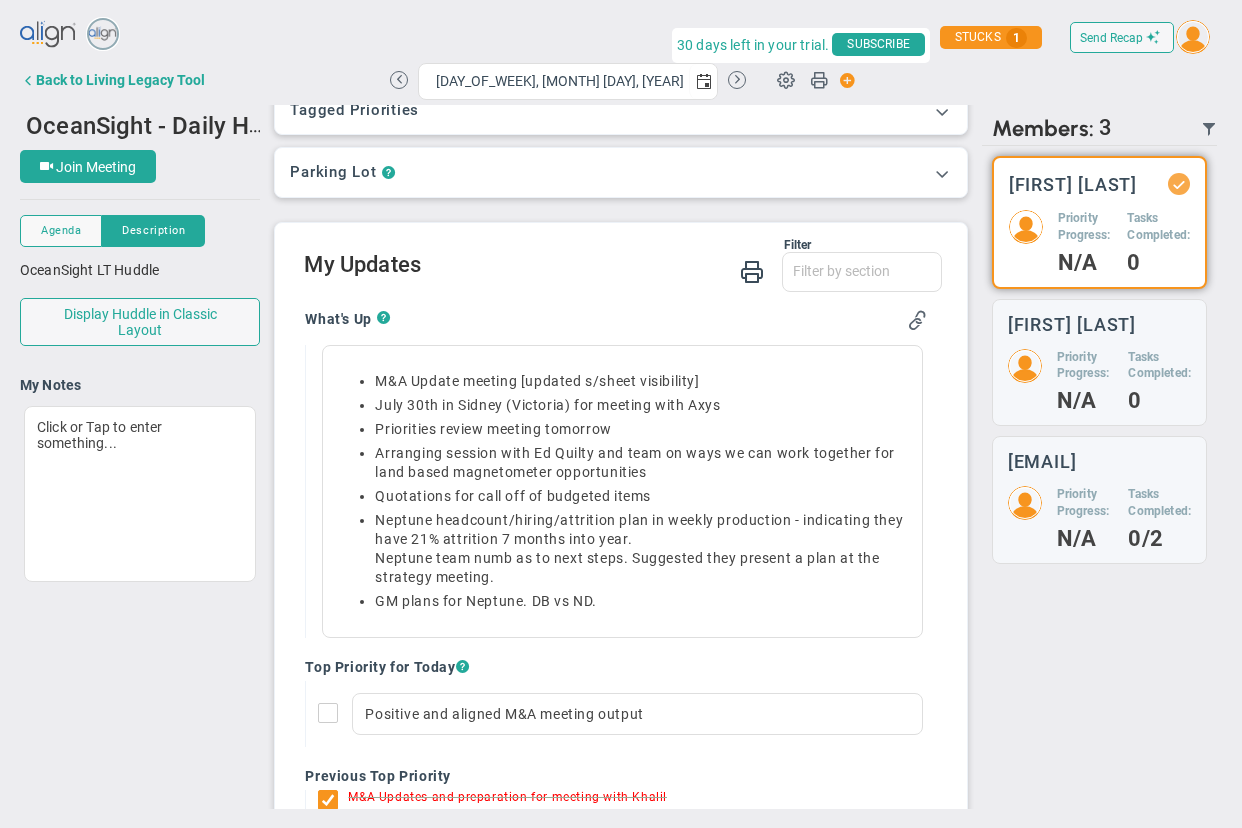 scroll, scrollTop: 165, scrollLeft: 0, axis: vertical 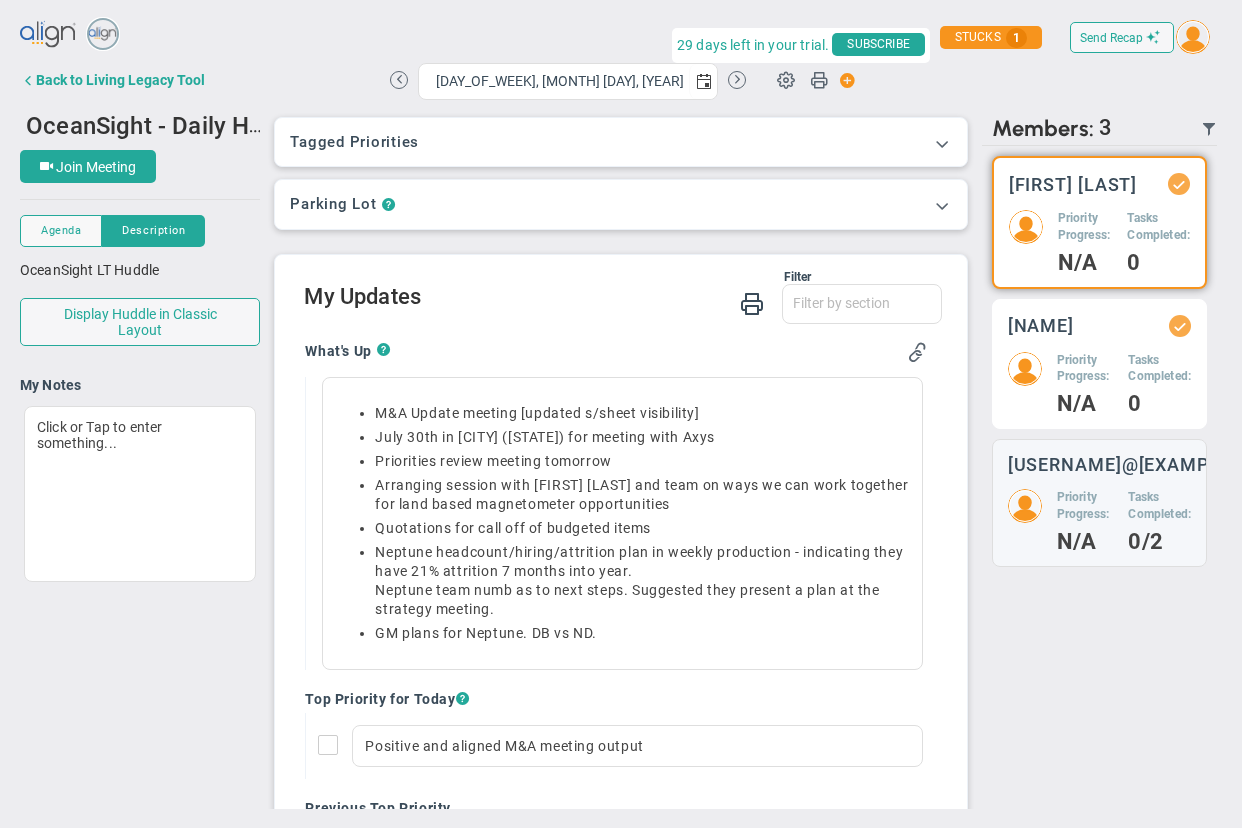 click on "[NAME]
Priority Progress:
N/A
Tasks Completed:
0" at bounding box center (1099, 222) 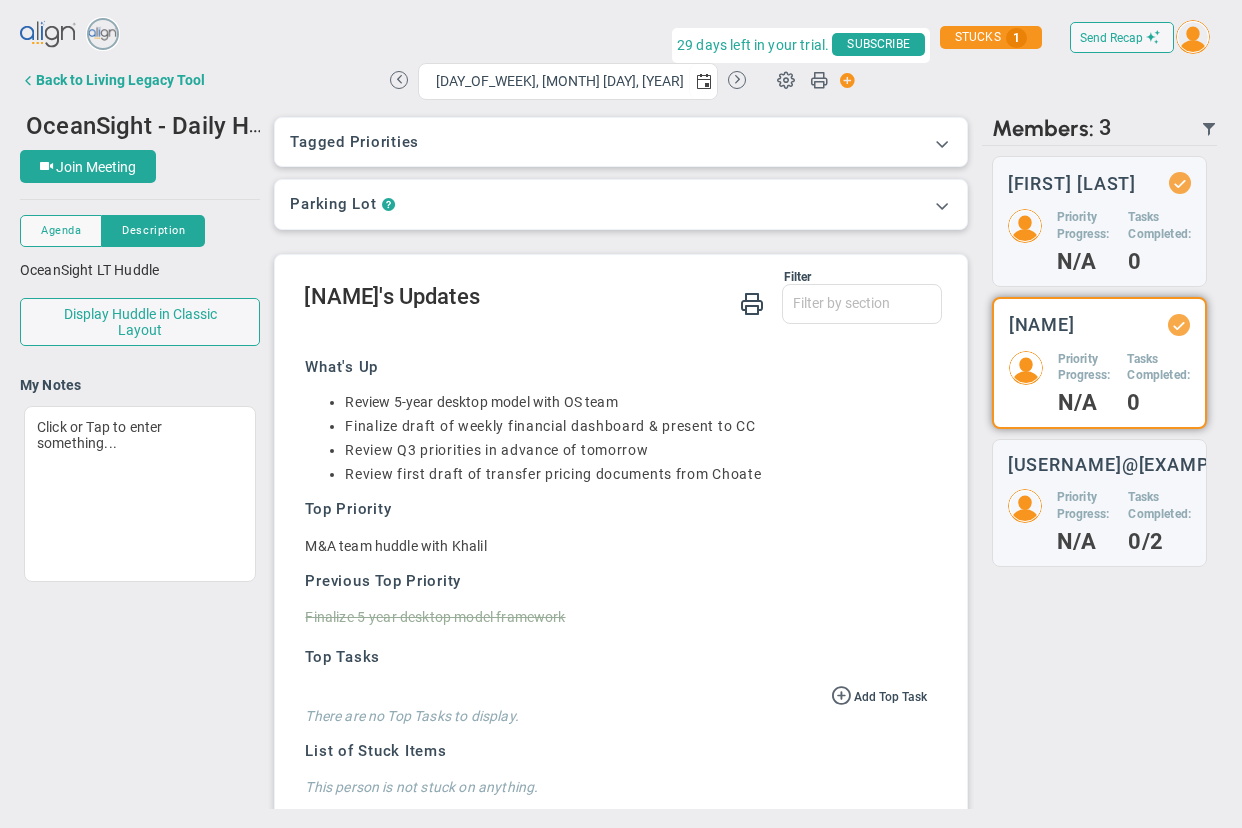 scroll, scrollTop: 103, scrollLeft: 0, axis: vertical 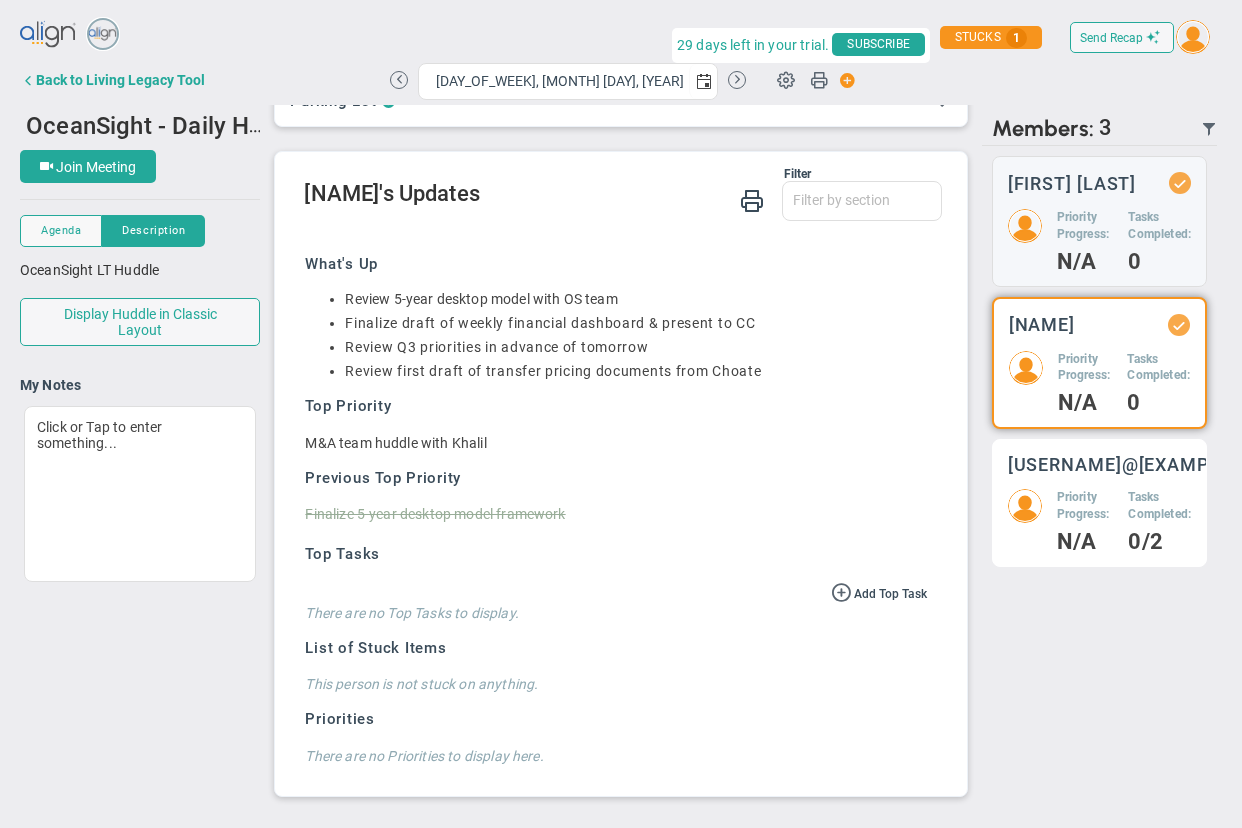 click on "Priority Progress:" at bounding box center [1085, 226] 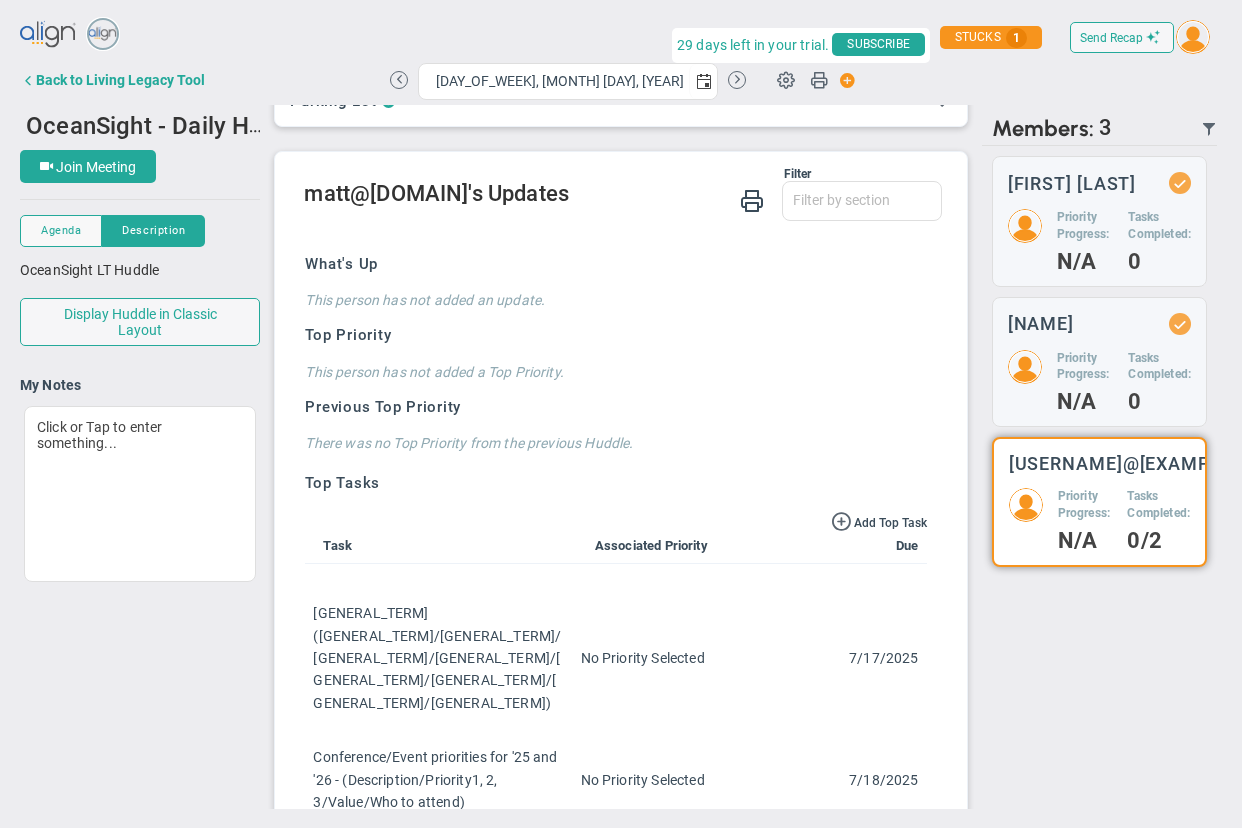 scroll, scrollTop: 165, scrollLeft: 0, axis: vertical 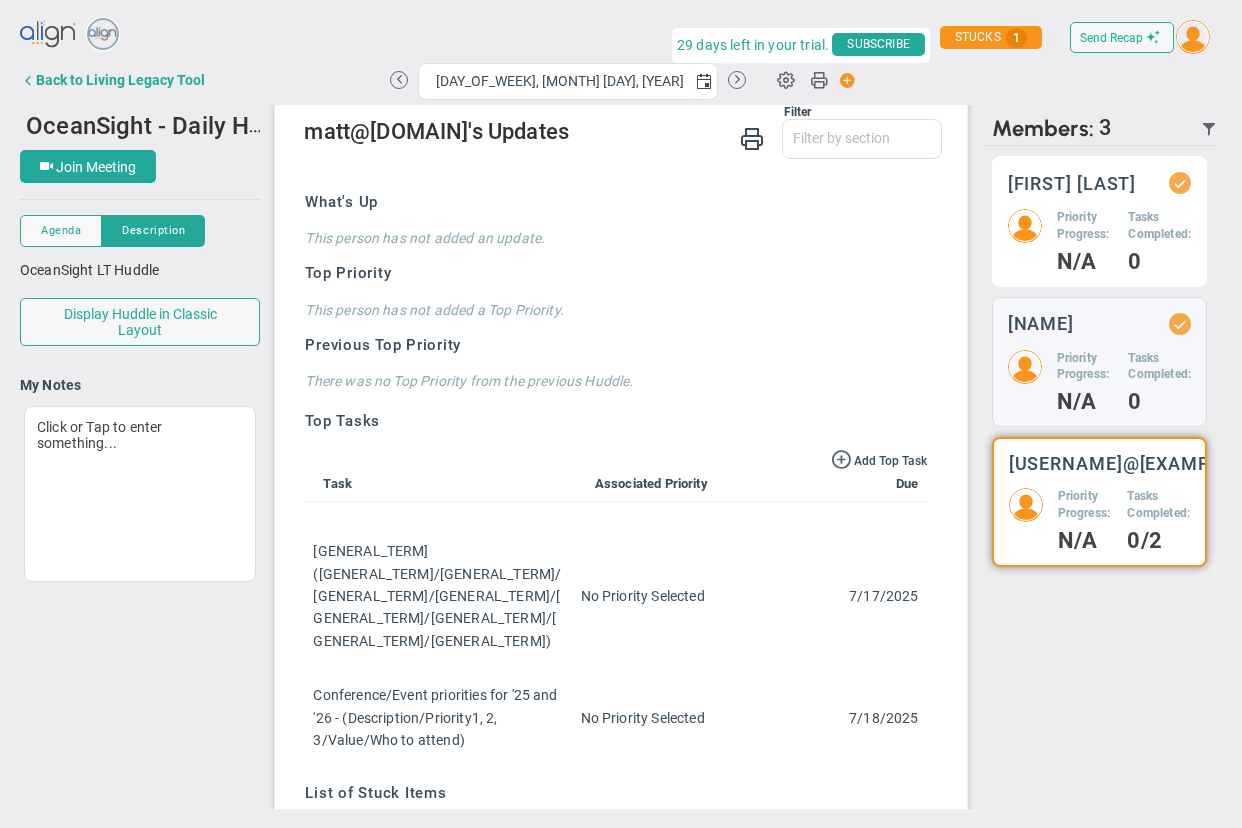 click on "Priority Progress:" at bounding box center [1085, 226] 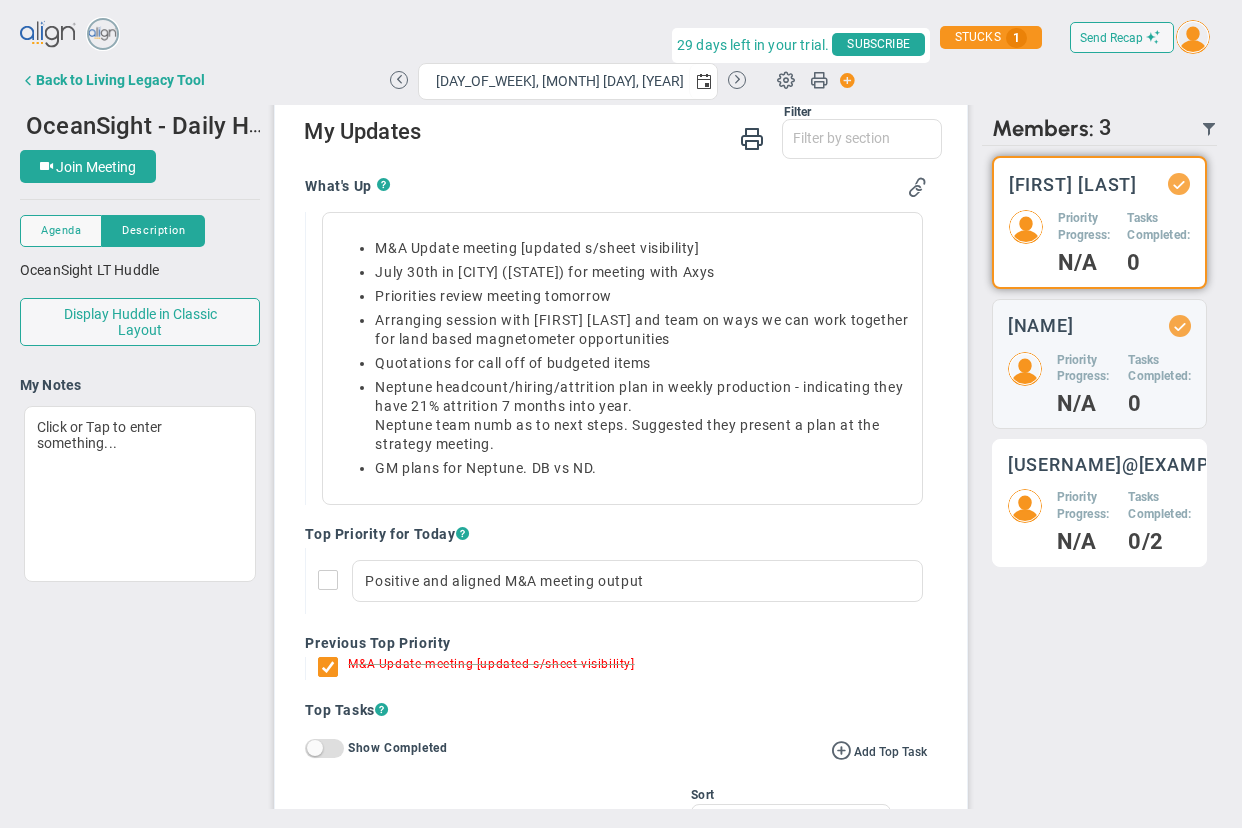 click on "[USERNAME]@[EXAMPLE.COM]" at bounding box center (1073, 184) 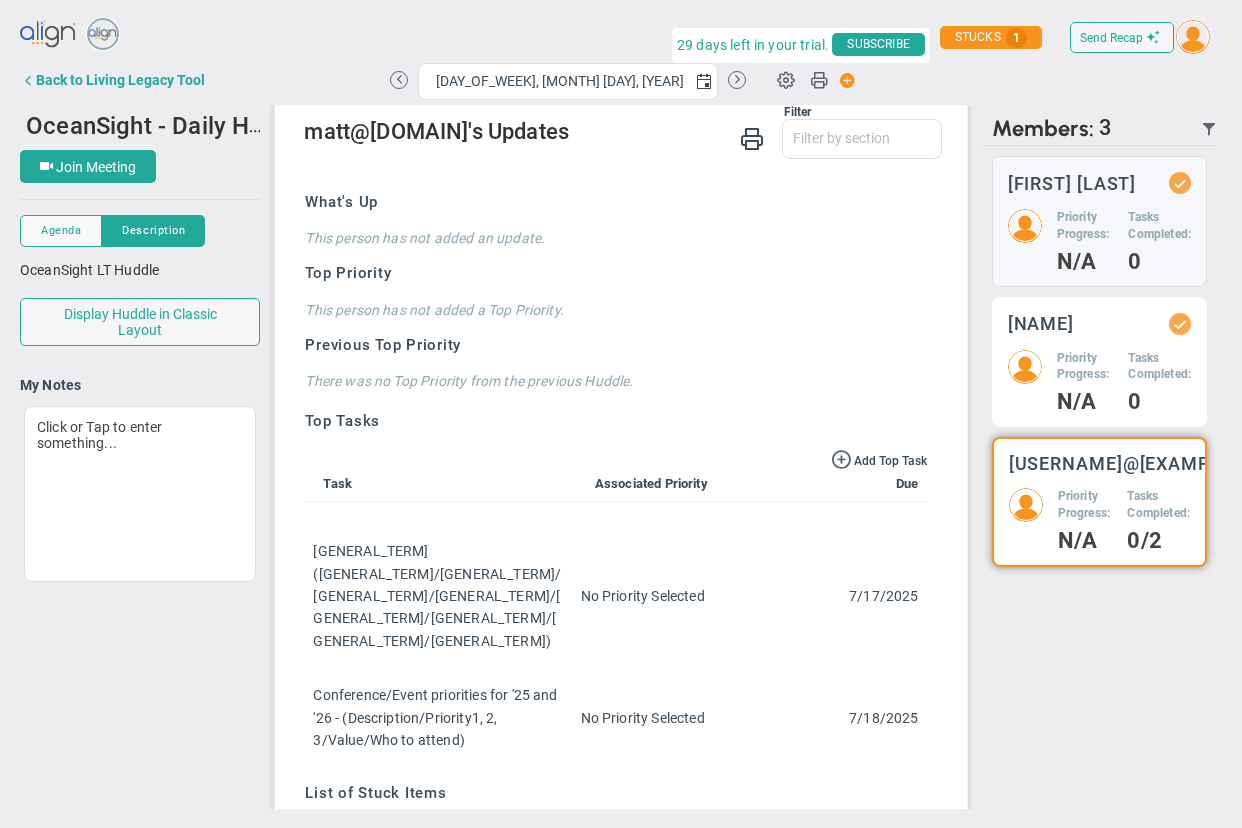 click on "Priority Progress:" at bounding box center [1085, 226] 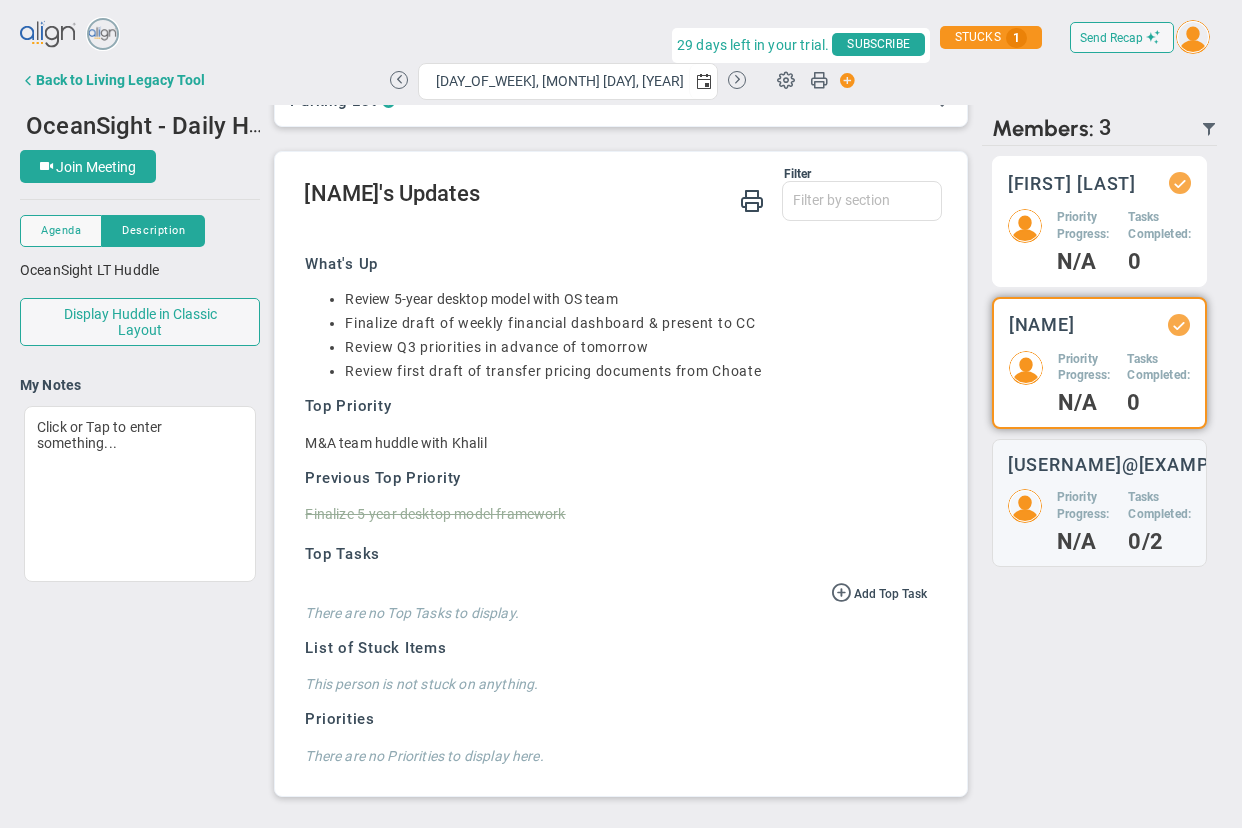 click on "Priority Progress:" at bounding box center [1085, 226] 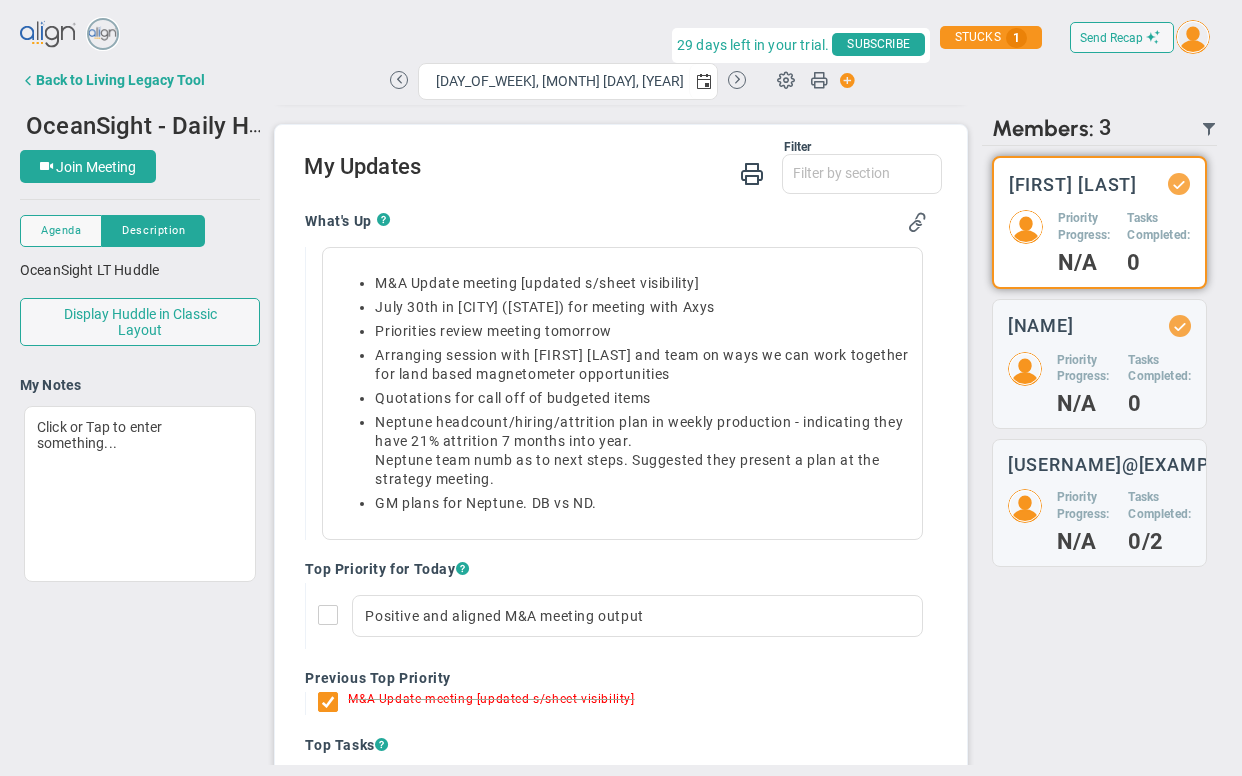 scroll, scrollTop: 130, scrollLeft: 0, axis: vertical 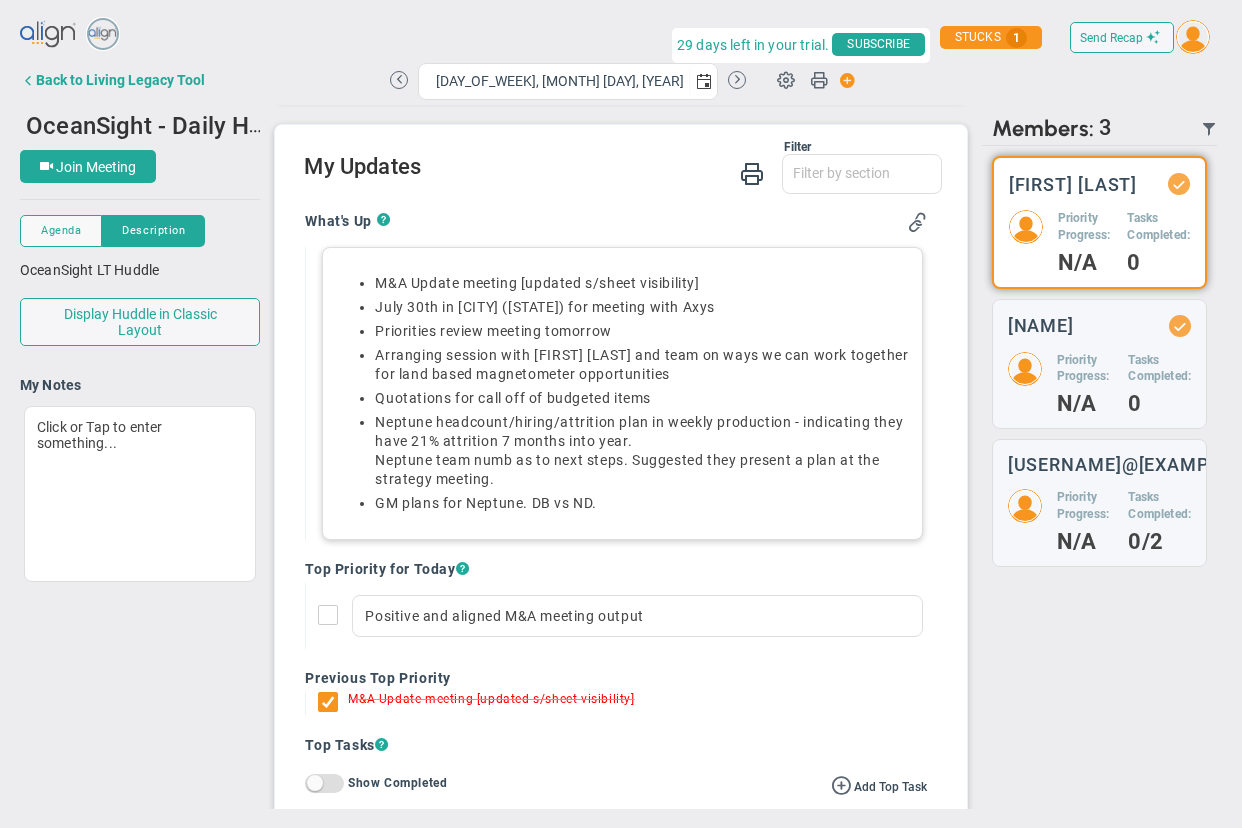 click on "Priorities review meeting tomorrow" at bounding box center (642, 331) 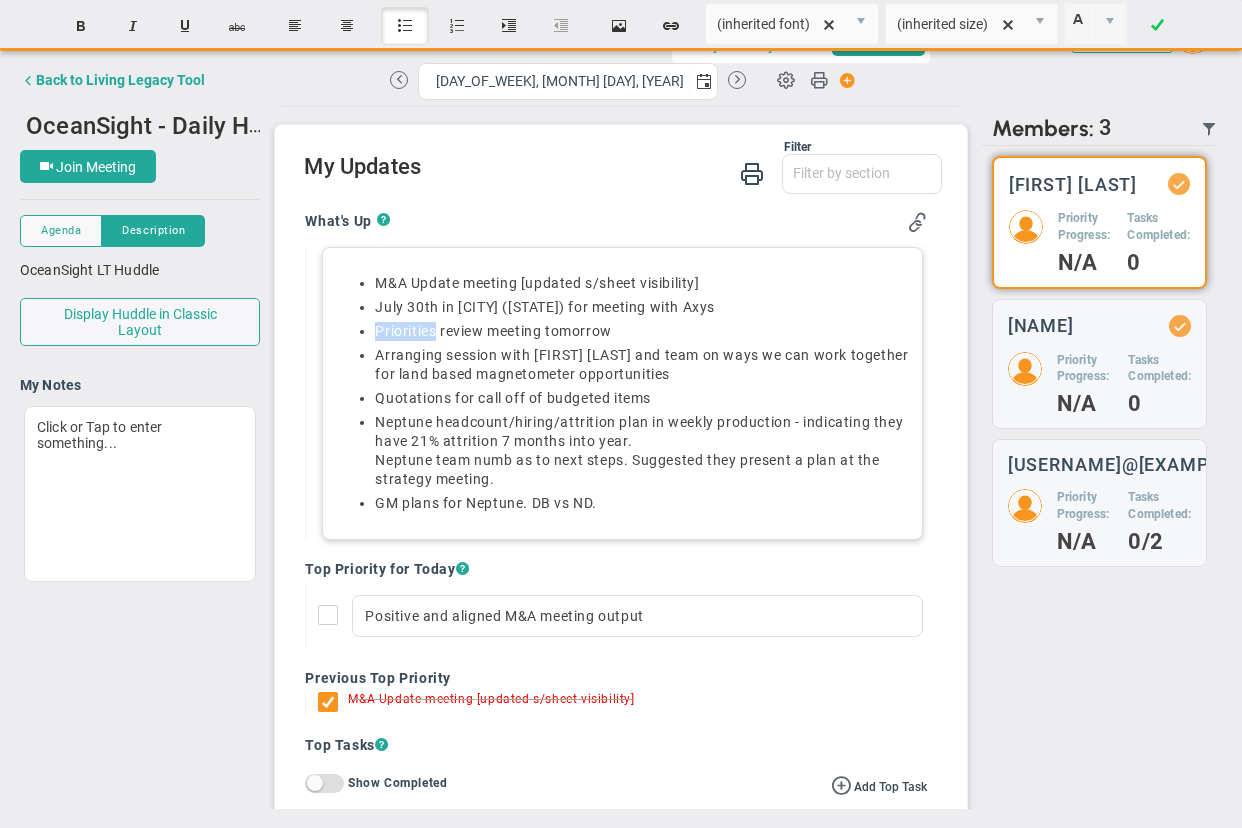click on "Priorities review meeting tomorrow" at bounding box center (642, 331) 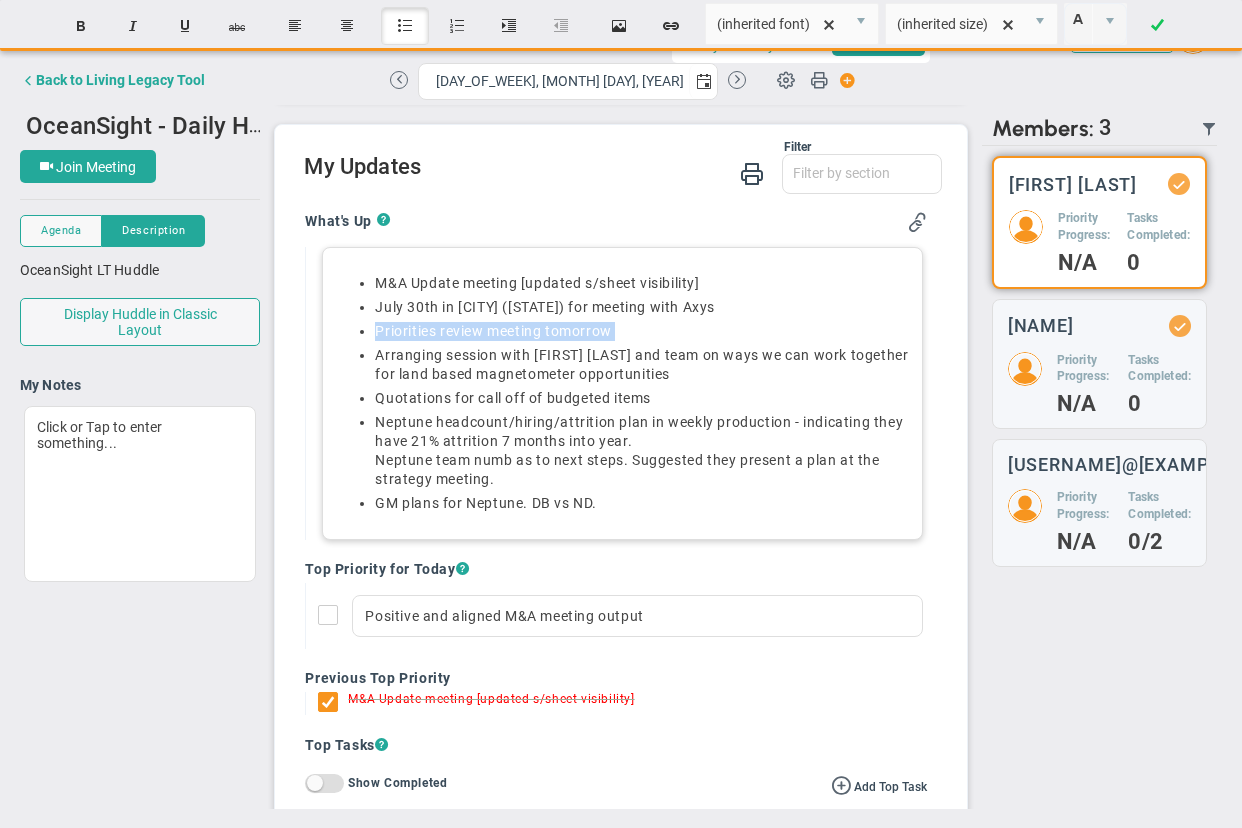 click on "Priorities review meeting tomorrow" at bounding box center (642, 331) 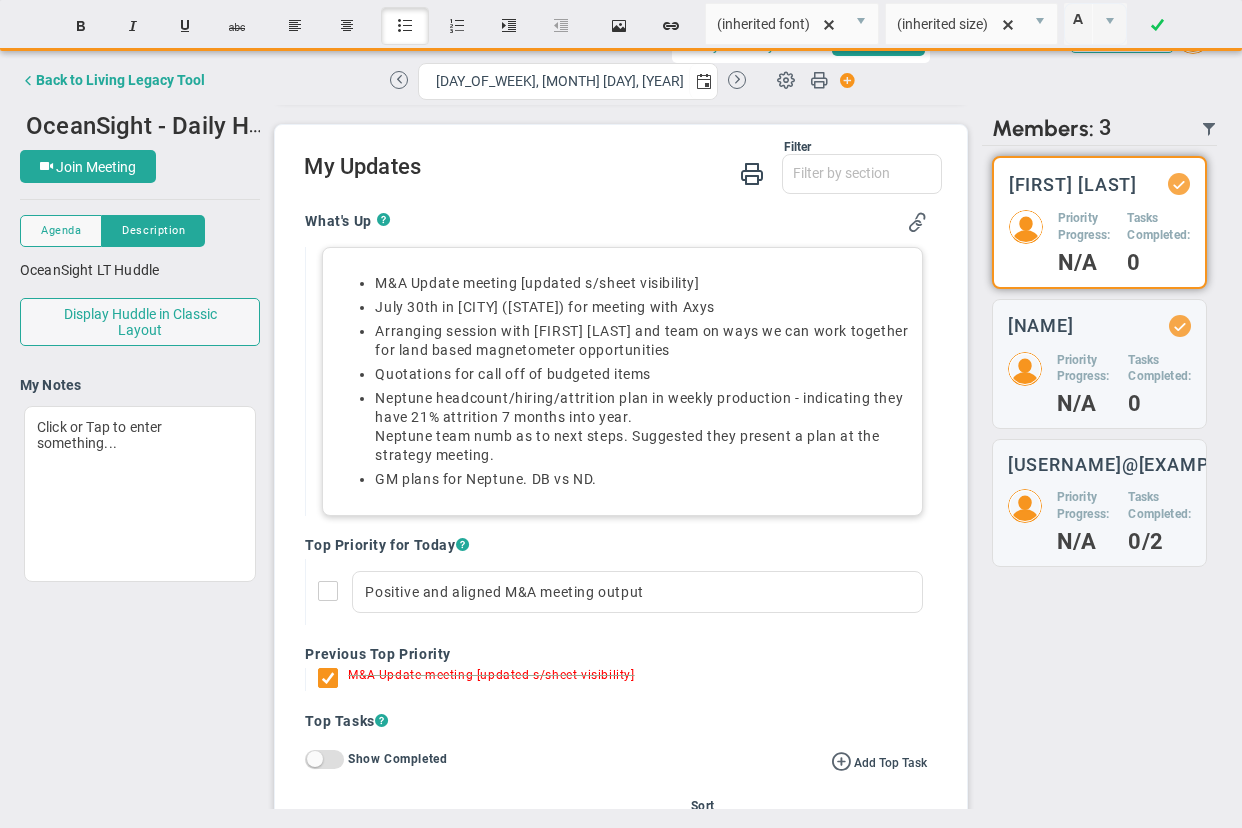 click on "Neptune headcount/hiring/attrition plan in weekly production - indicating they have 21% attrition 7 months into year. Neptune team numb as to next steps. Suggested they present a plan at the strategy meeting." at bounding box center [642, 427] 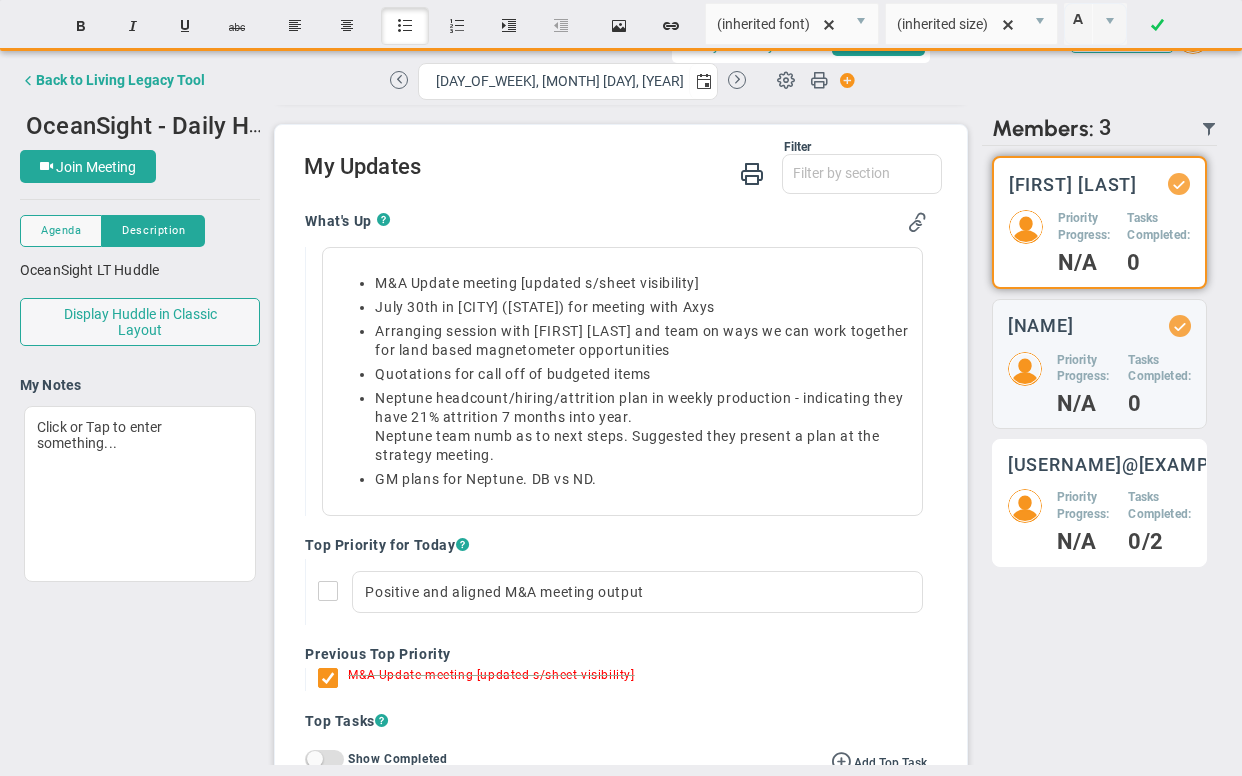 scroll, scrollTop: 130, scrollLeft: 0, axis: vertical 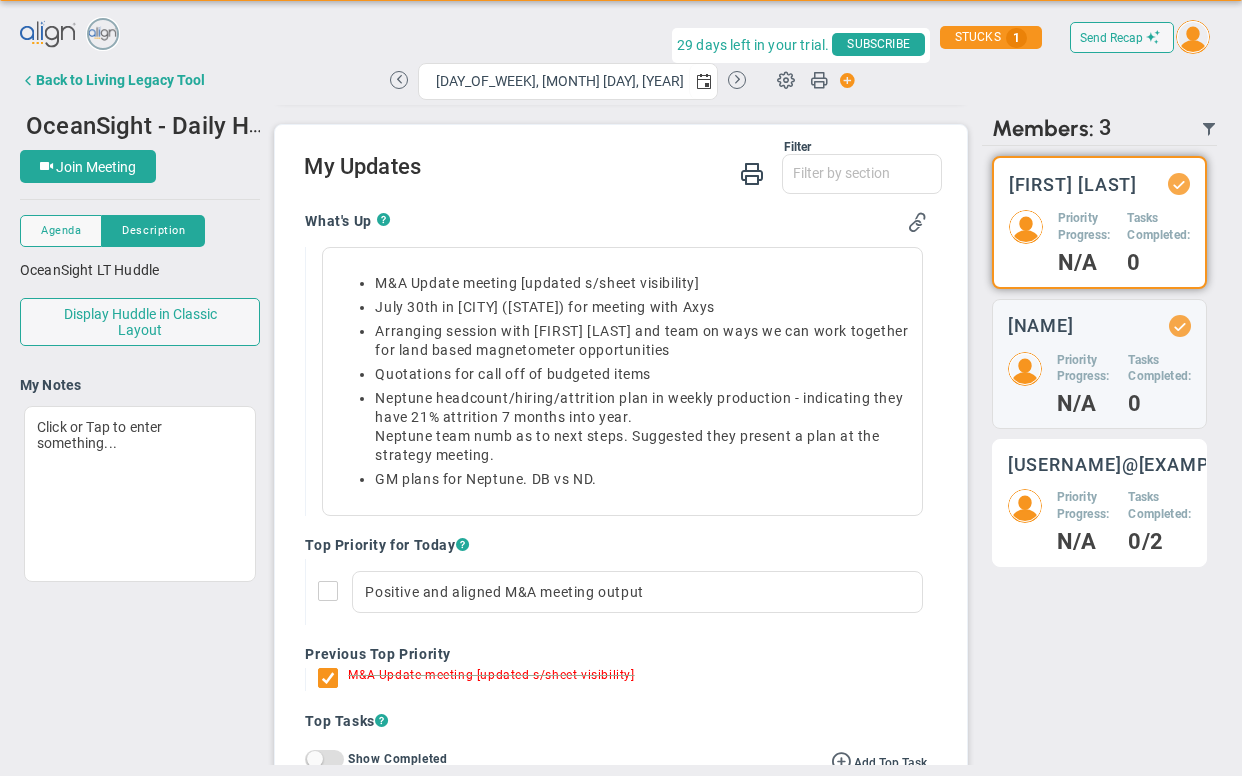 click on "matt@[DOMAIN]
Priority Progress:
N/A
Tasks Completed:
0/2" at bounding box center [1099, 222] 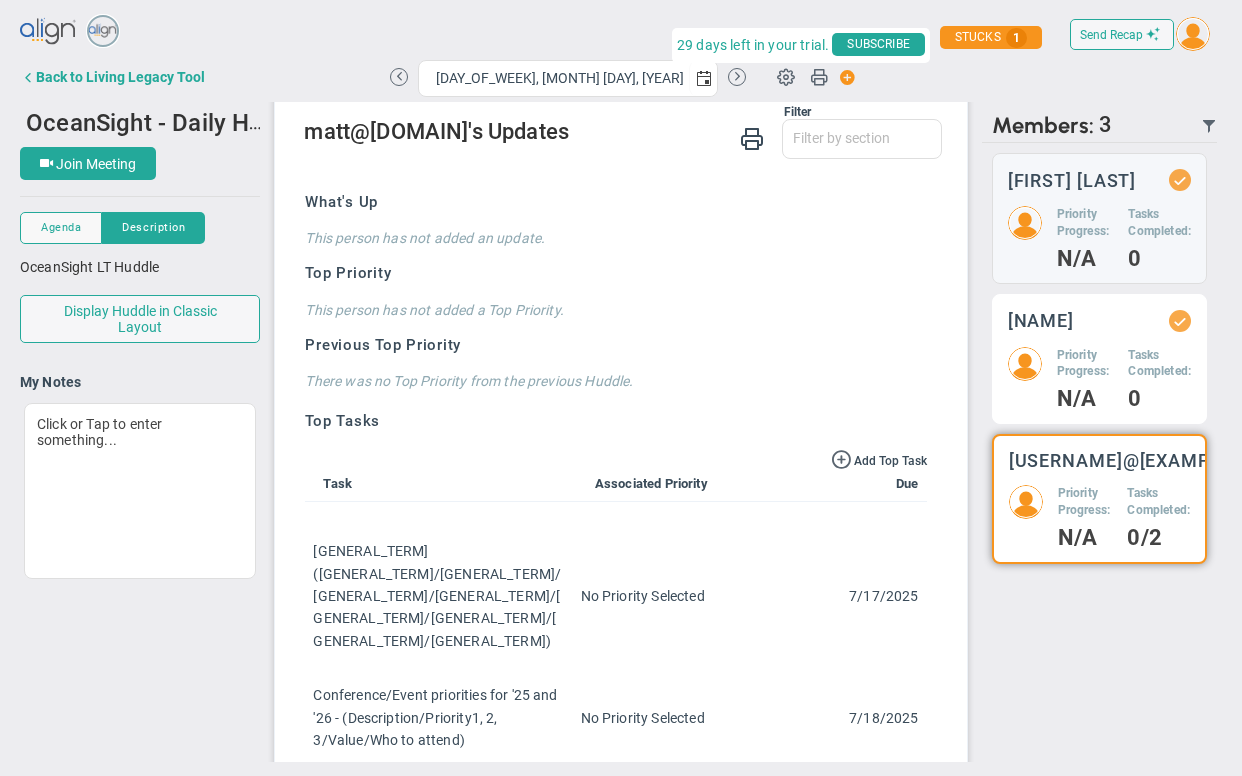 click on "Priority Progress:" at bounding box center [1085, 223] 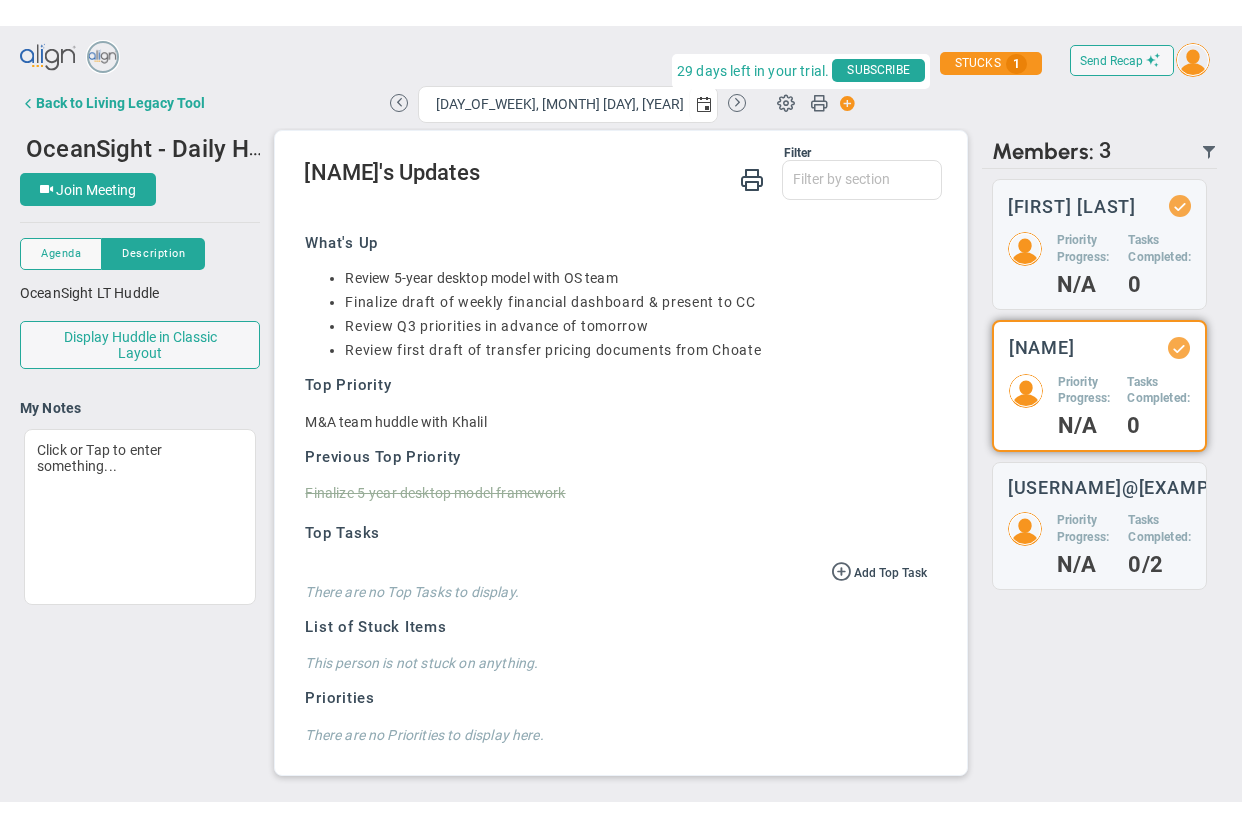 scroll, scrollTop: 144, scrollLeft: 0, axis: vertical 